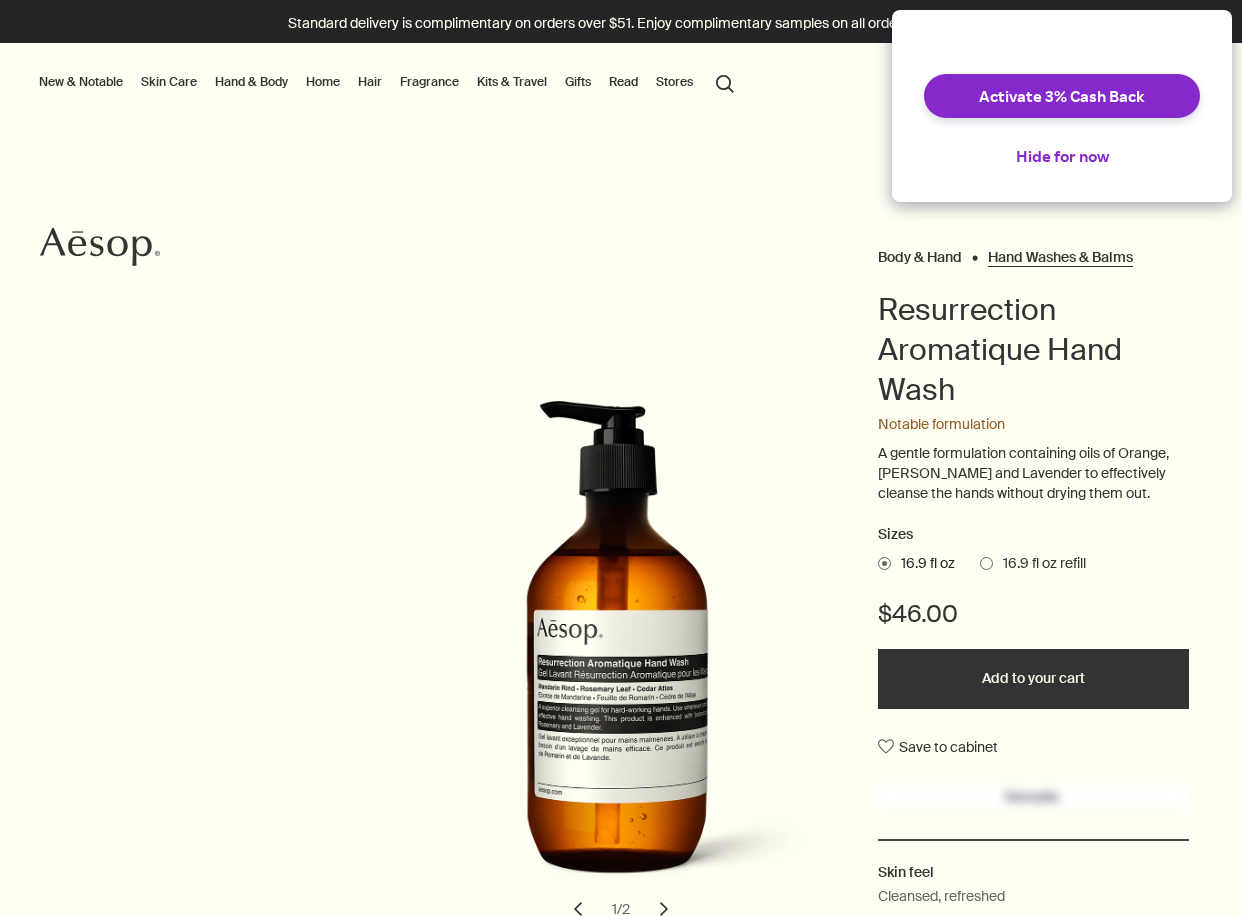 scroll, scrollTop: 0, scrollLeft: 0, axis: both 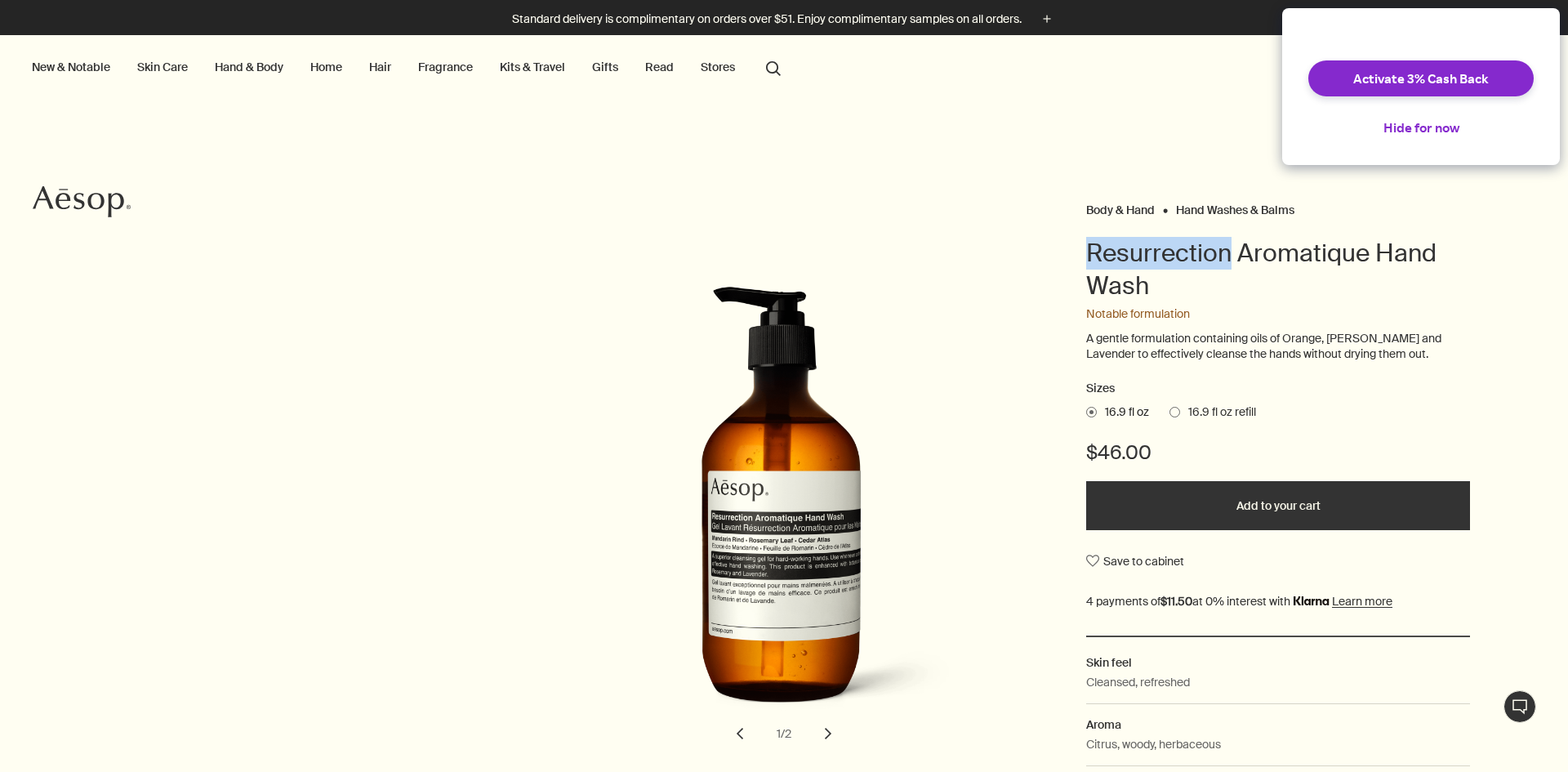 drag, startPoint x: 1074, startPoint y: 251, endPoint x: 1221, endPoint y: 251, distance: 147 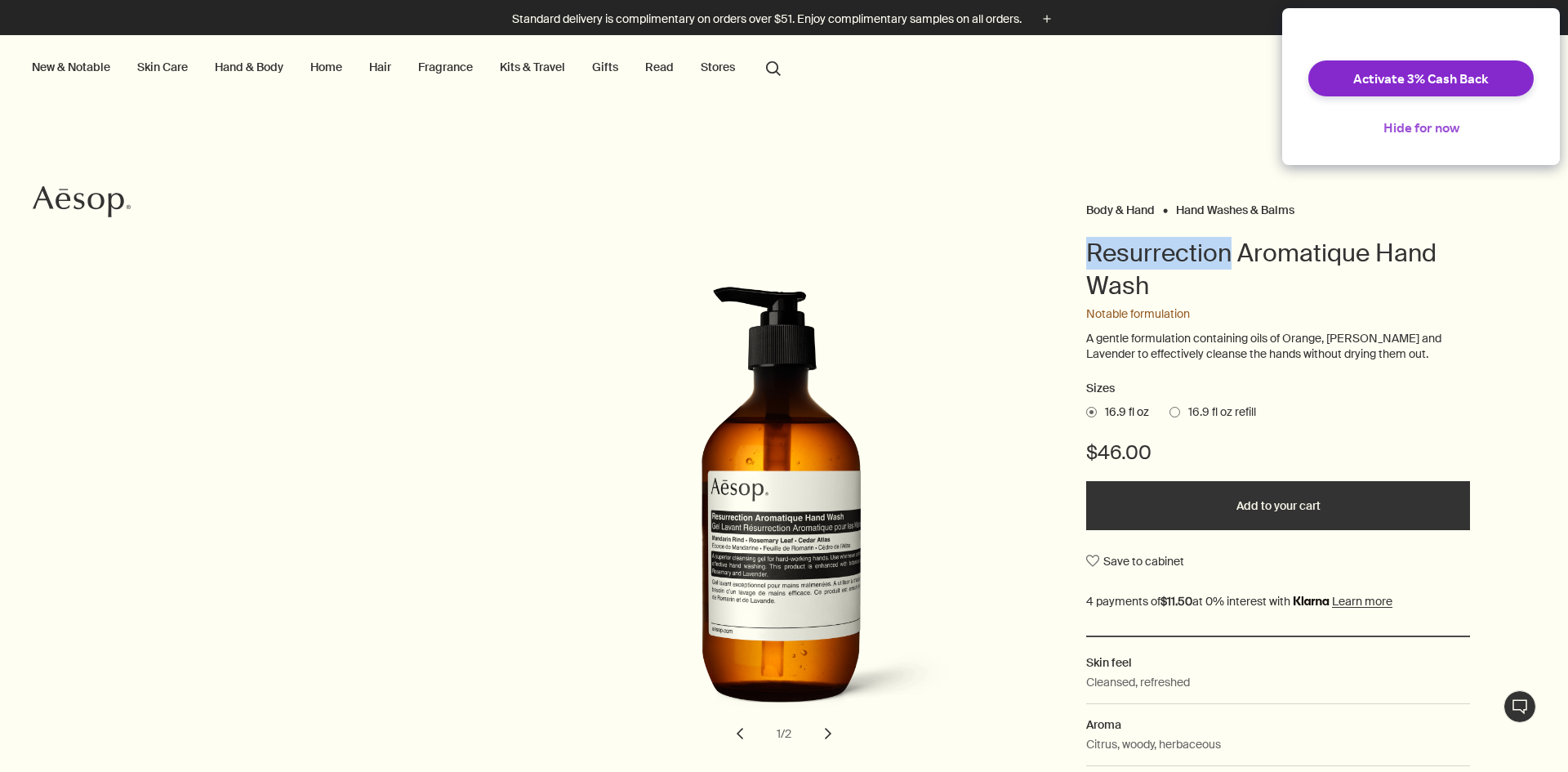 click on "Hide for now" at bounding box center [1421, 127] 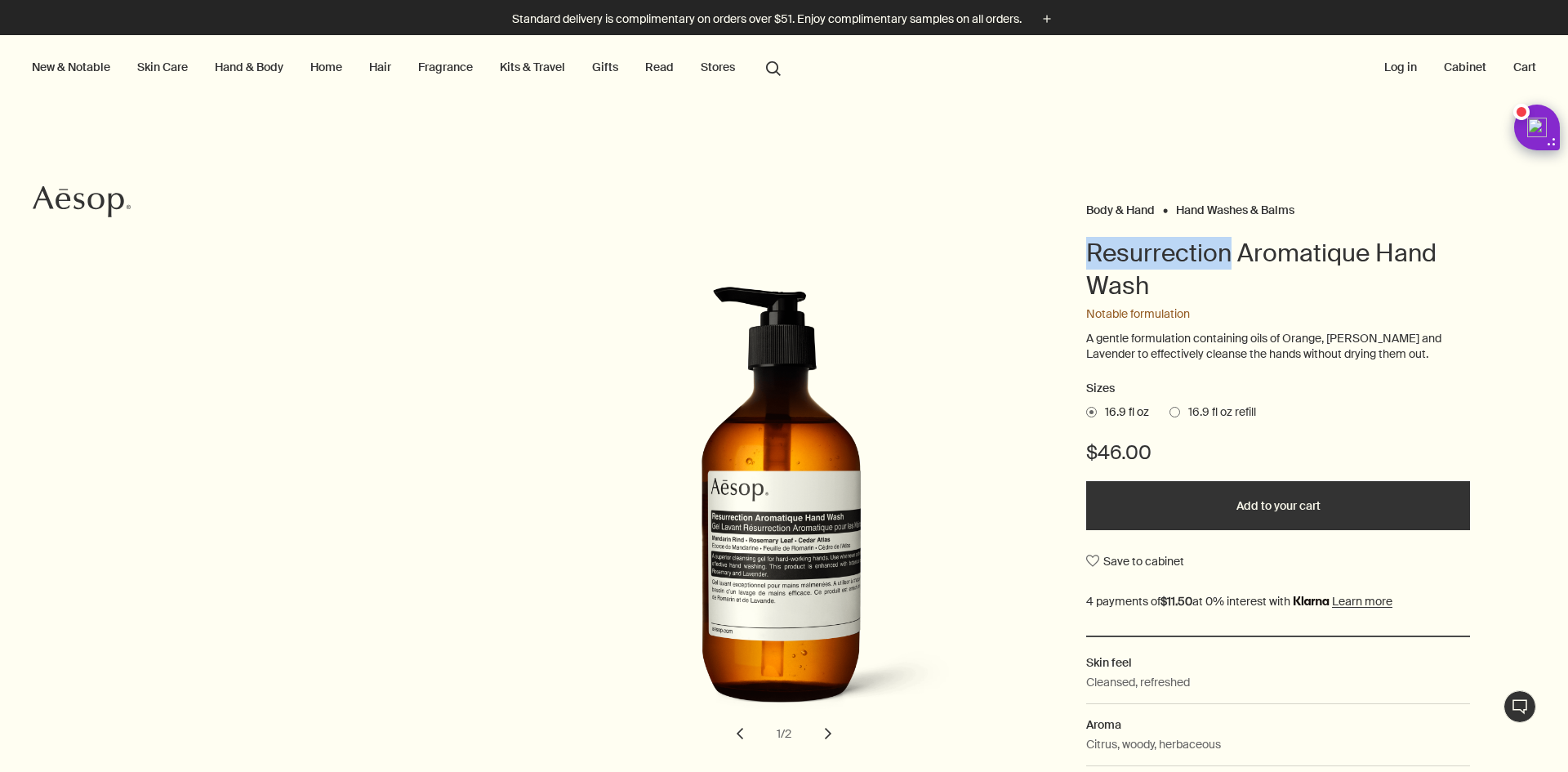 click on "search Search" at bounding box center (773, 67) 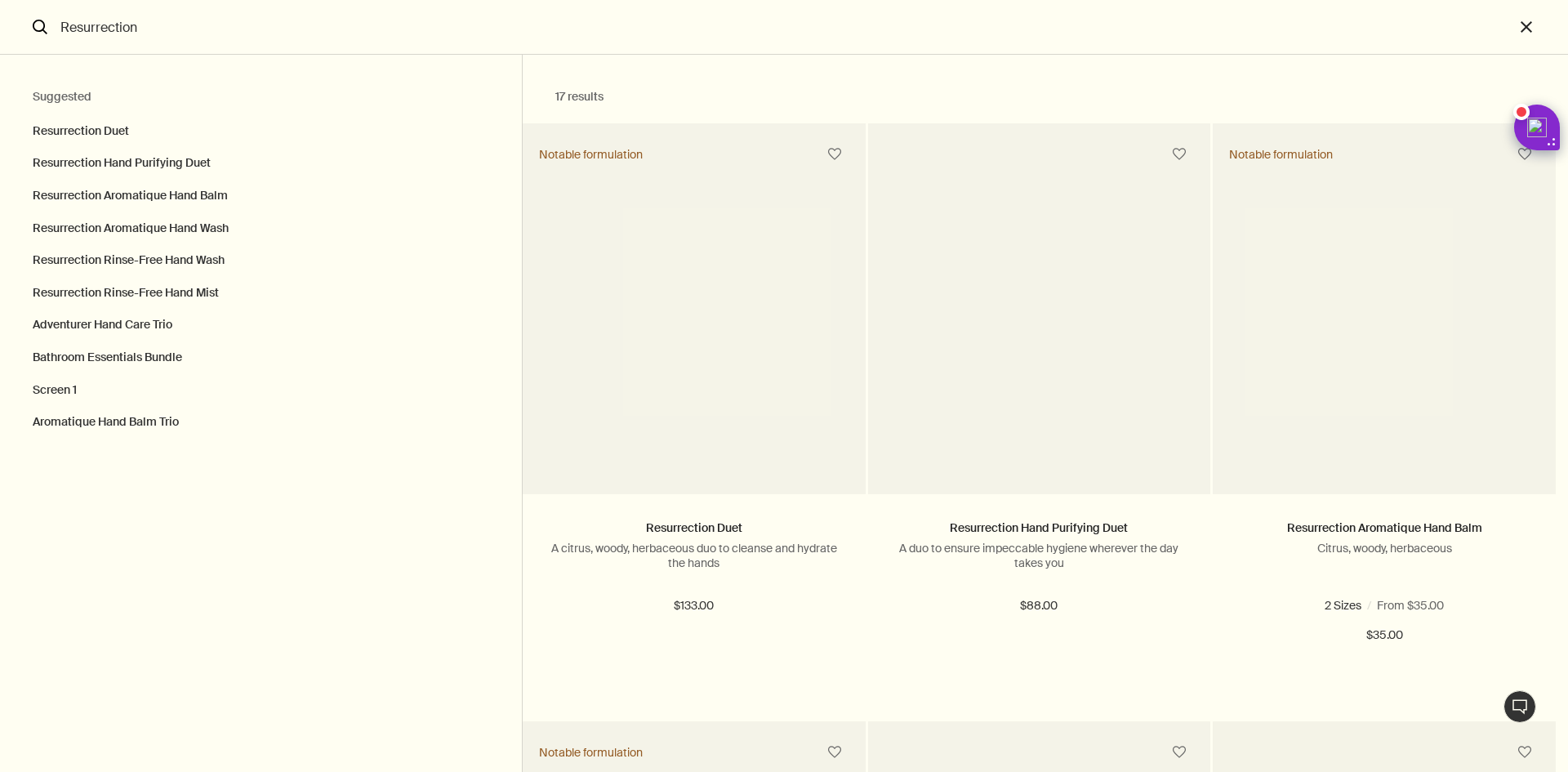 type on "Resurrection" 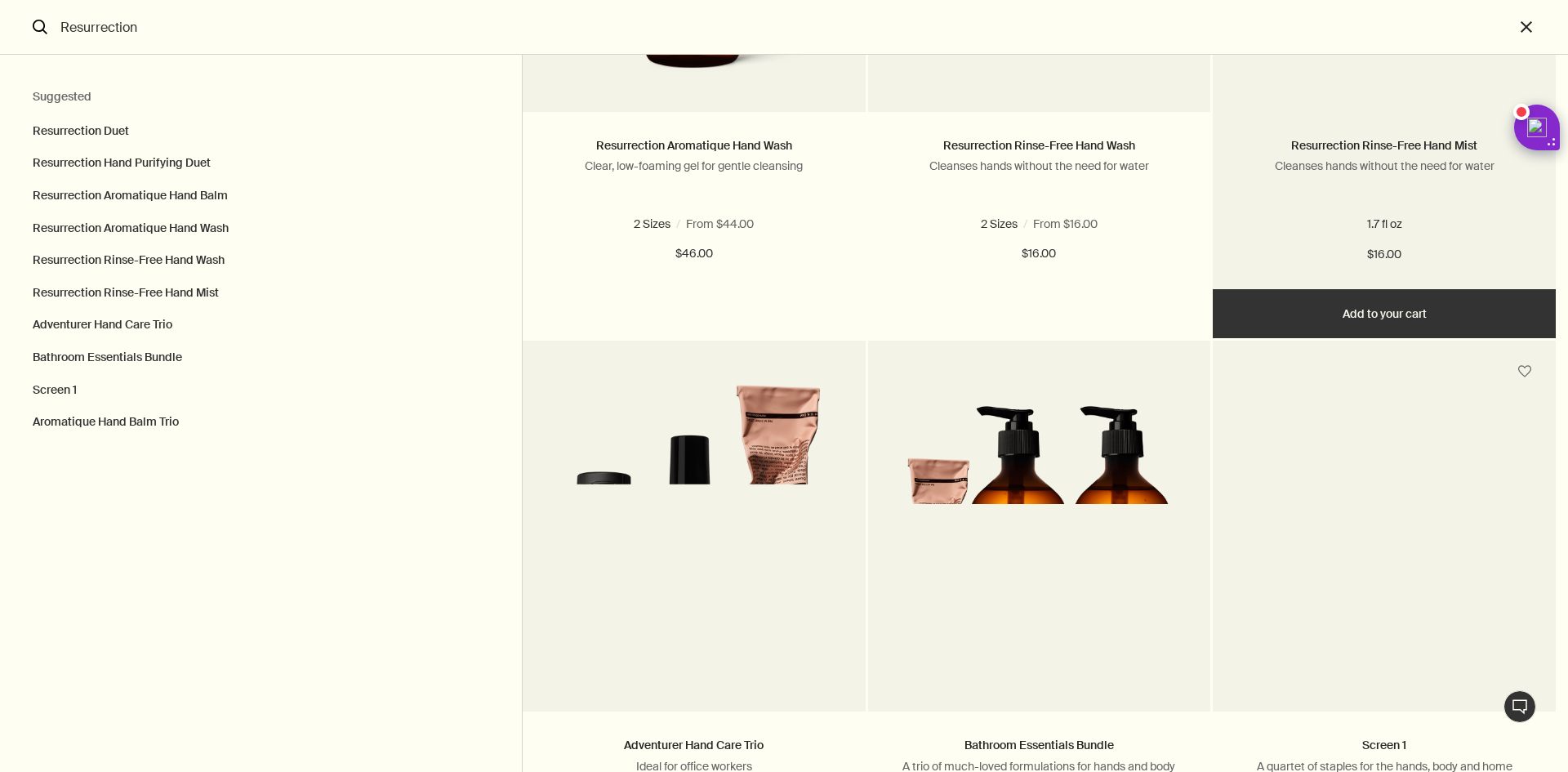 scroll, scrollTop: 1225, scrollLeft: 0, axis: vertical 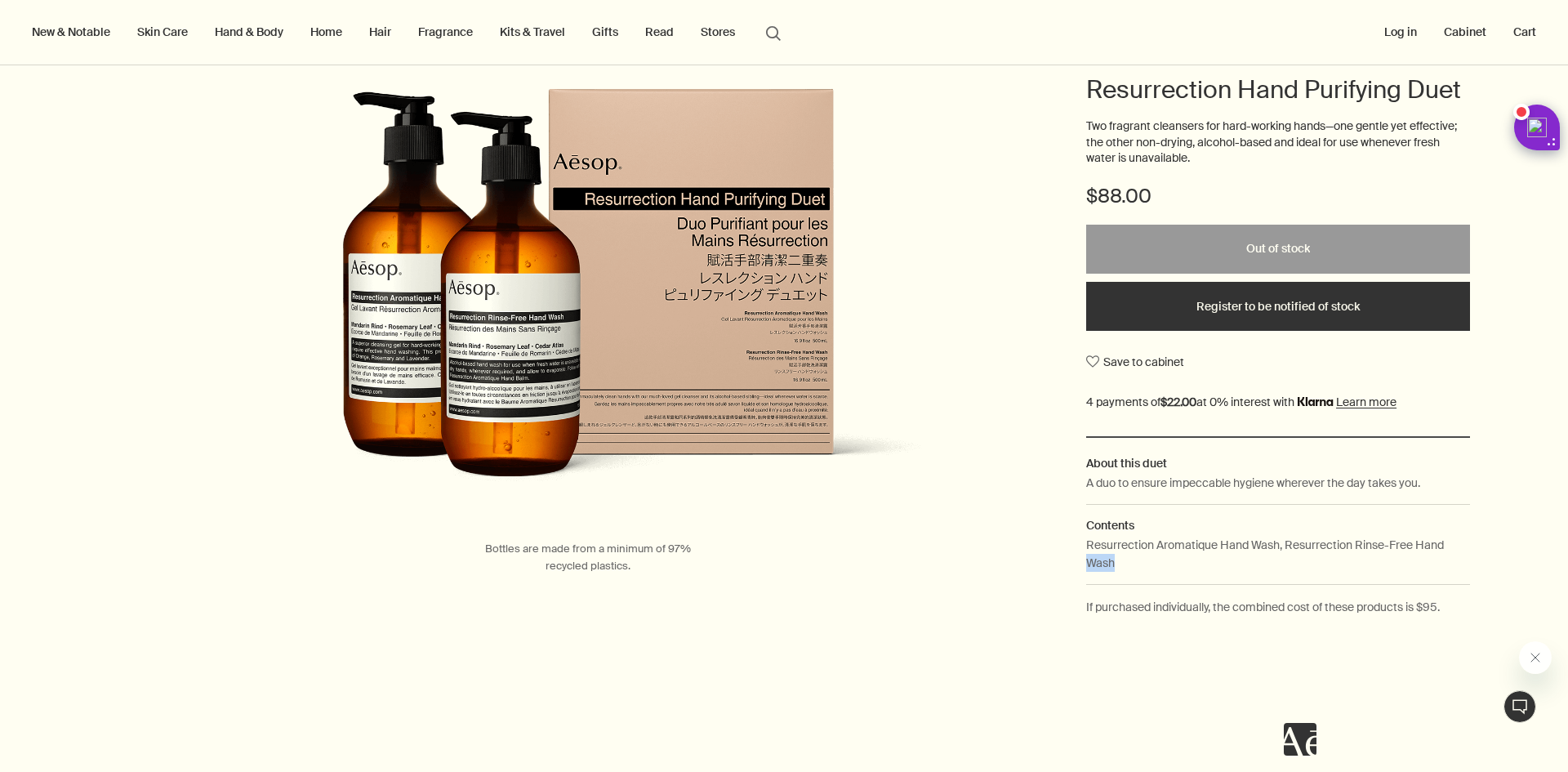 drag, startPoint x: 1446, startPoint y: 547, endPoint x: 1305, endPoint y: 556, distance: 141.28694 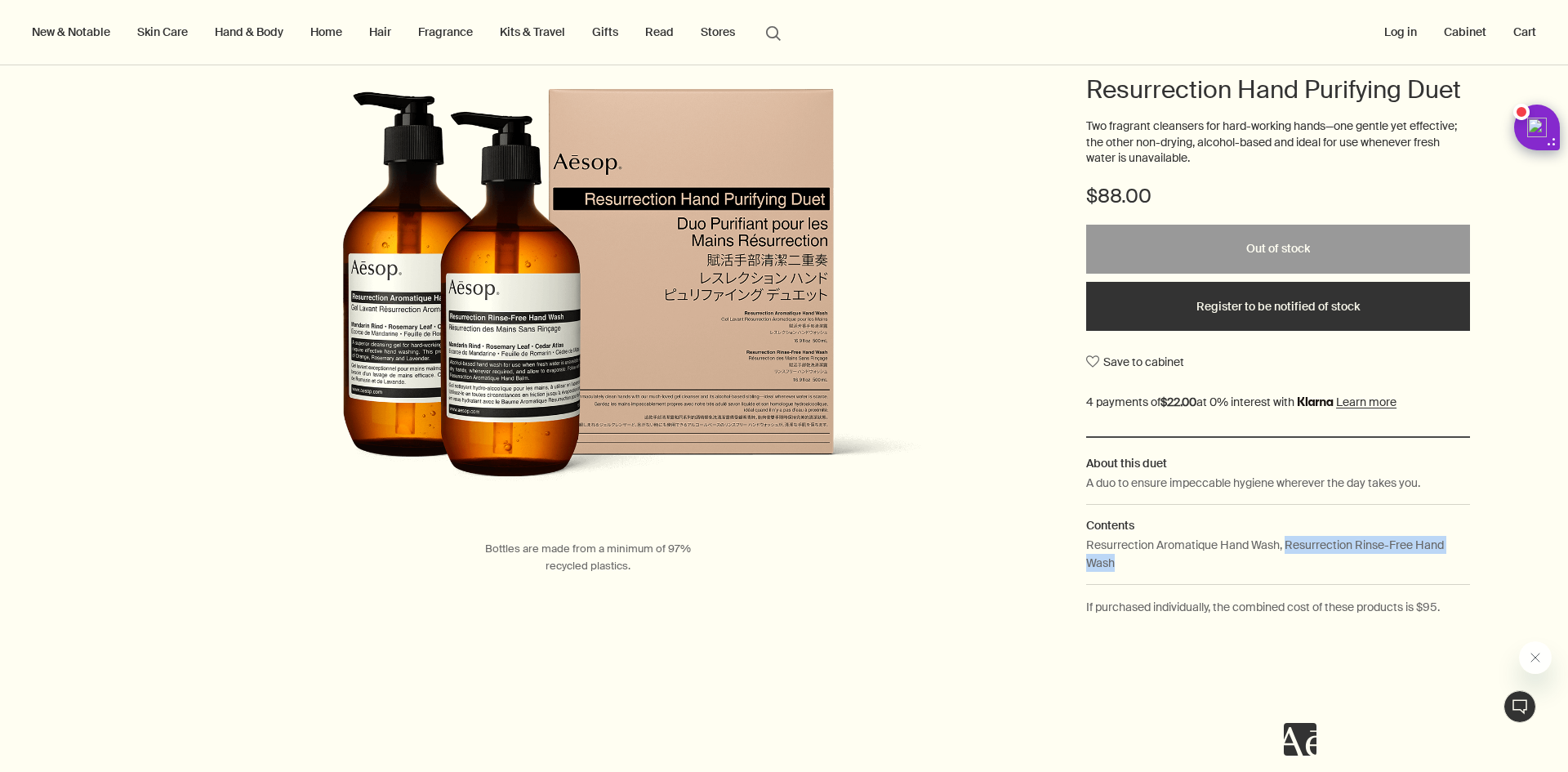 drag, startPoint x: 1278, startPoint y: 542, endPoint x: 1307, endPoint y: 564, distance: 36.400549 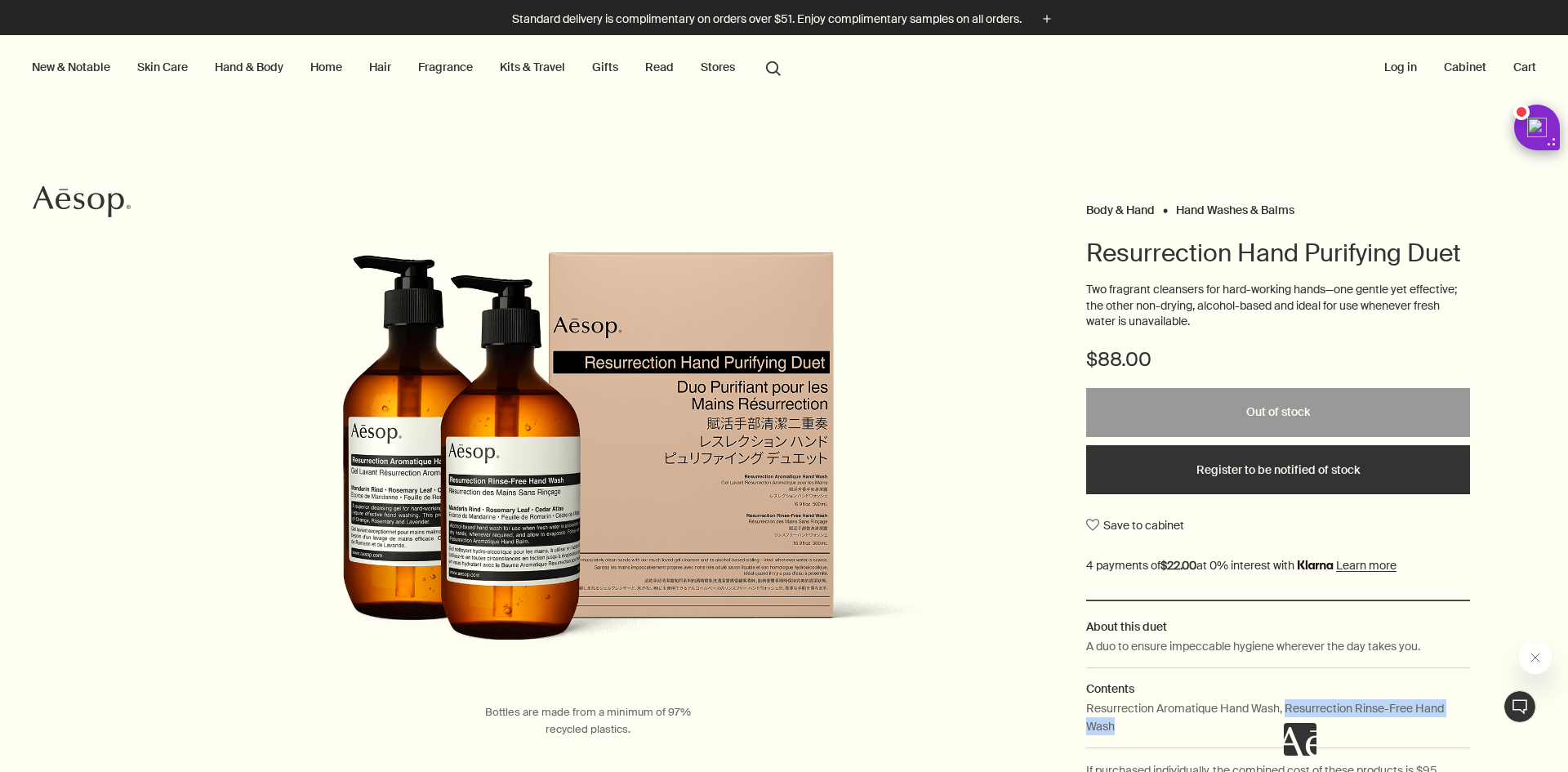 click on "search Search" at bounding box center (773, 67) 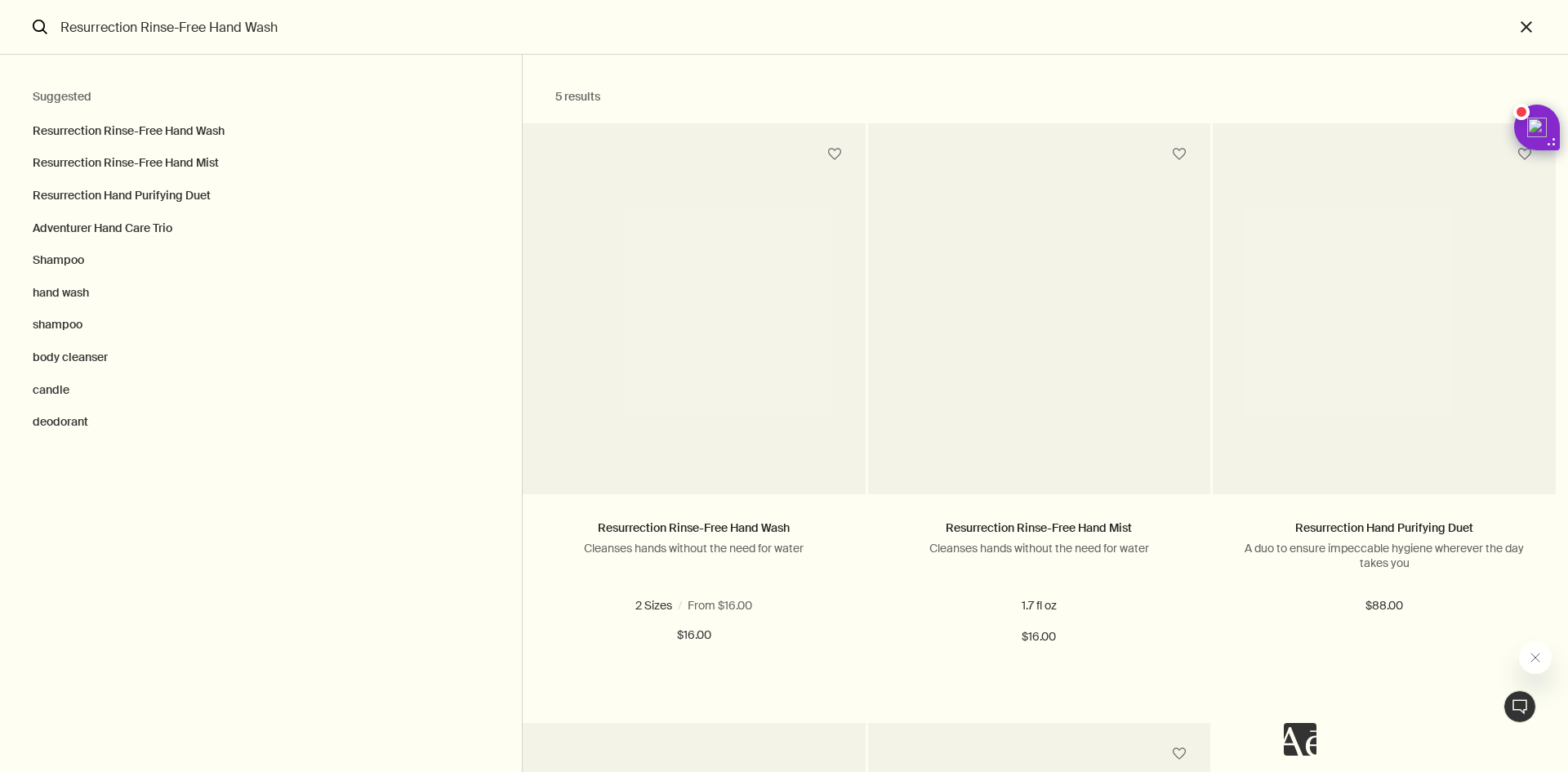 type on "Resurrection Rinse-Free Hand Wash" 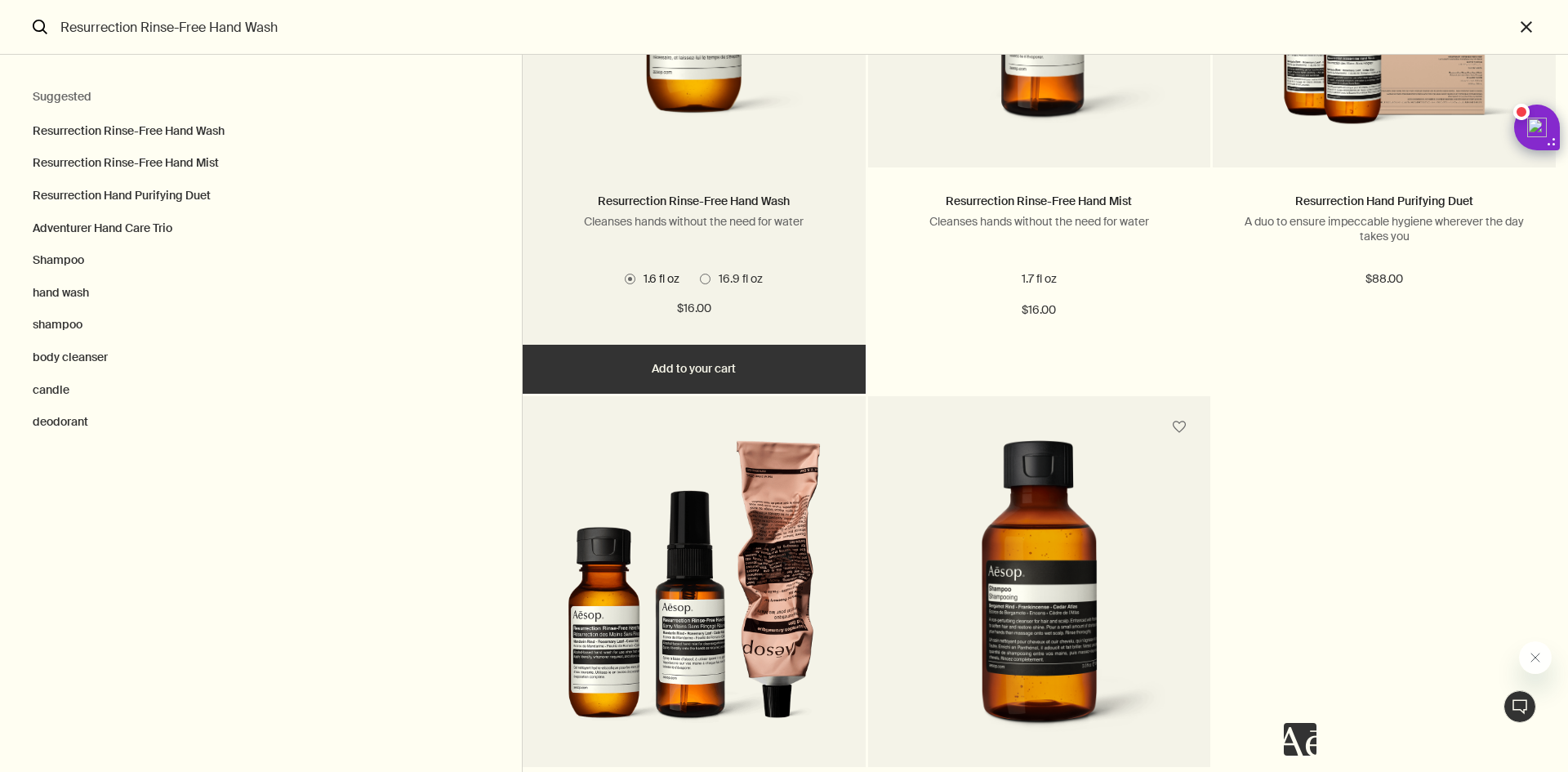 scroll, scrollTop: 490, scrollLeft: 0, axis: vertical 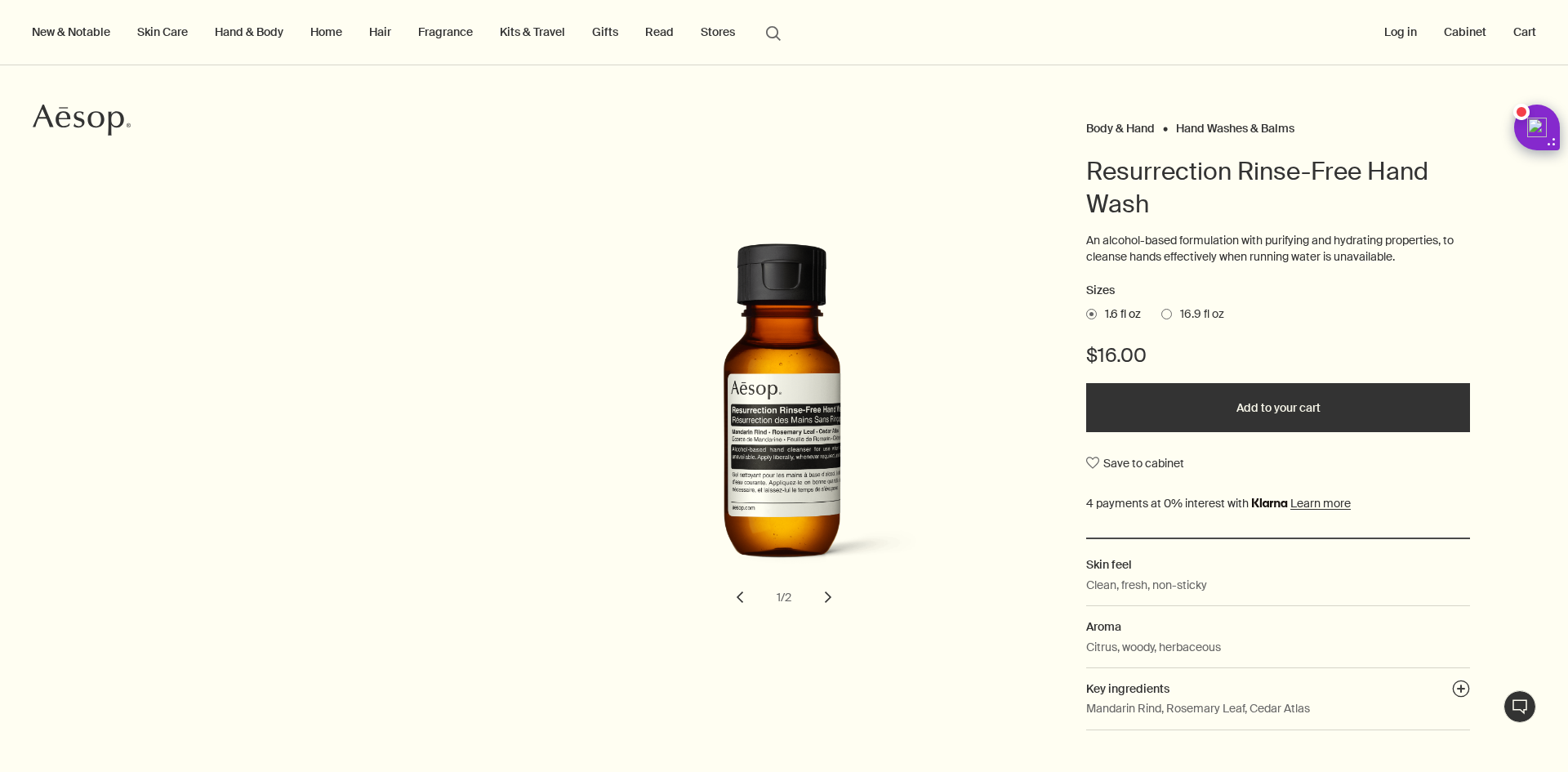 click on "16.9 fl oz" at bounding box center (1198, 315) 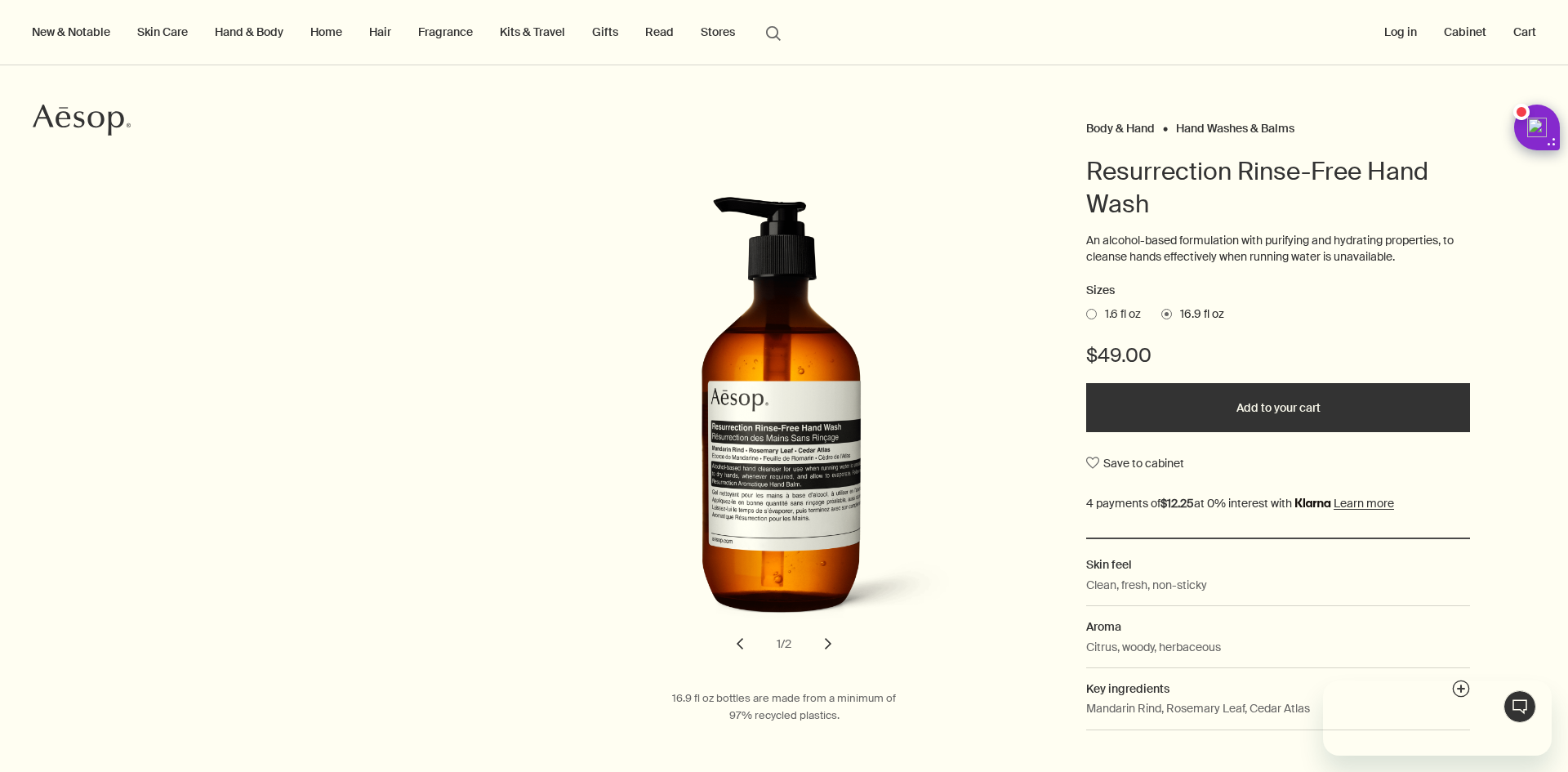 scroll, scrollTop: 0, scrollLeft: 0, axis: both 